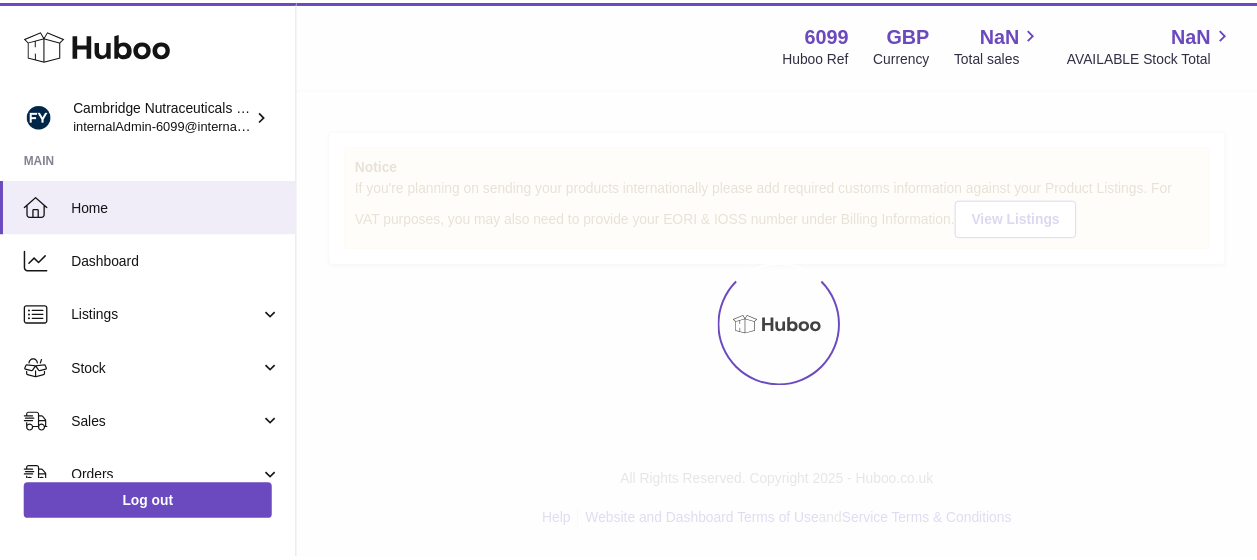 scroll, scrollTop: 0, scrollLeft: 0, axis: both 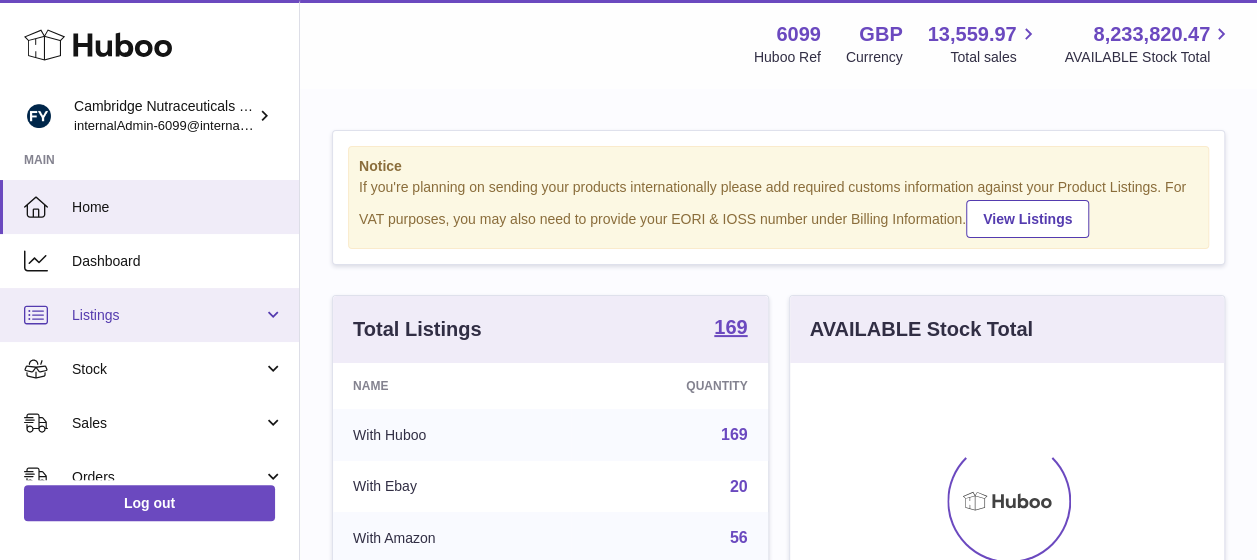 click on "Listings" at bounding box center (167, 315) 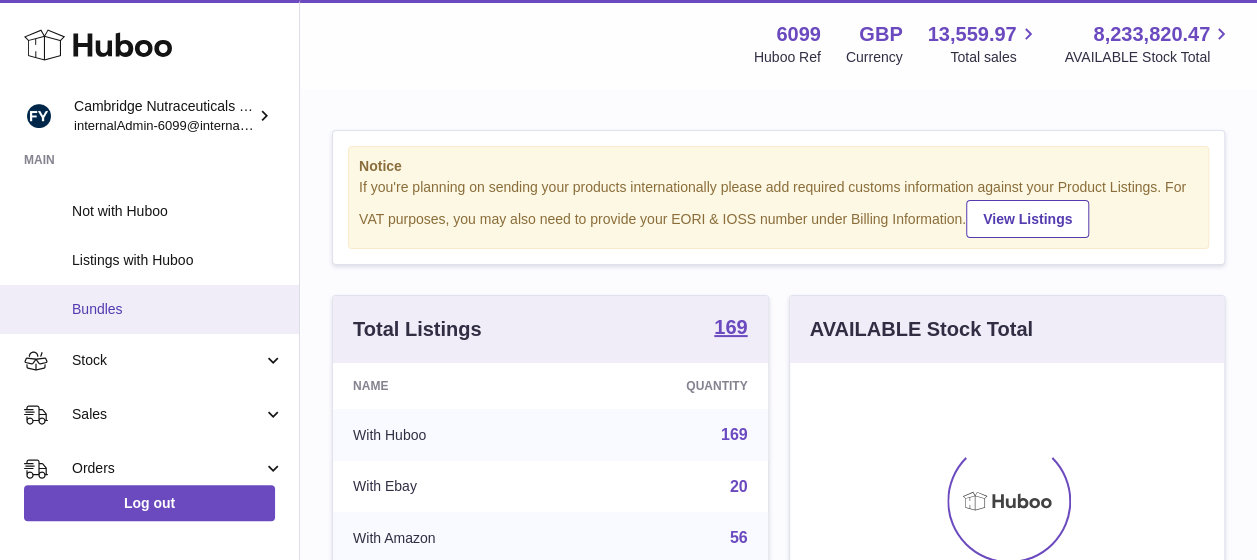 scroll, scrollTop: 156, scrollLeft: 0, axis: vertical 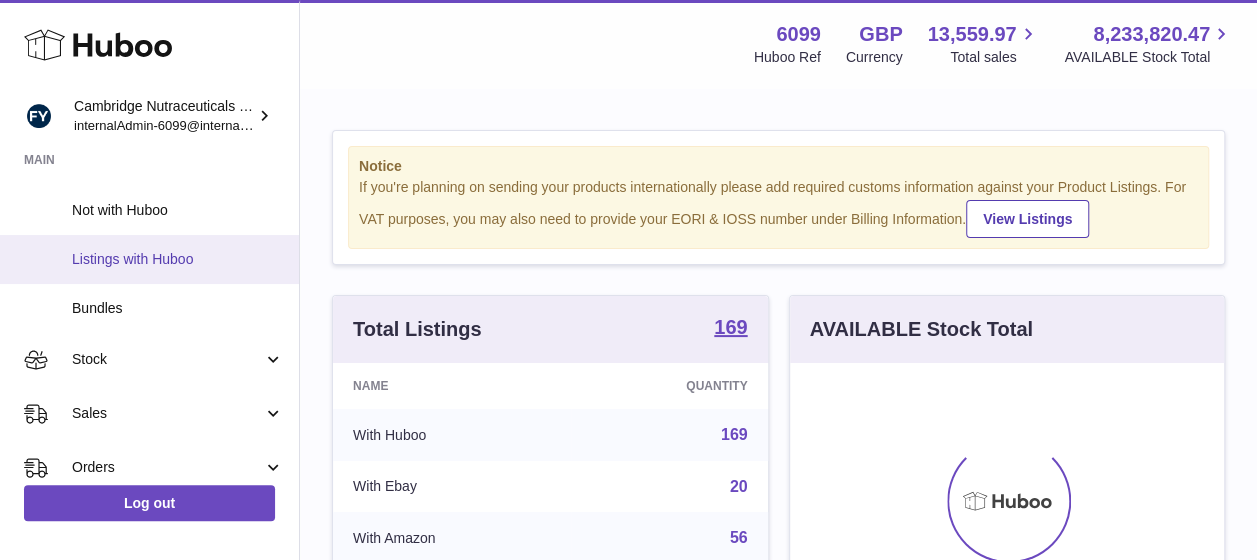 click on "Listings with Huboo" at bounding box center [178, 259] 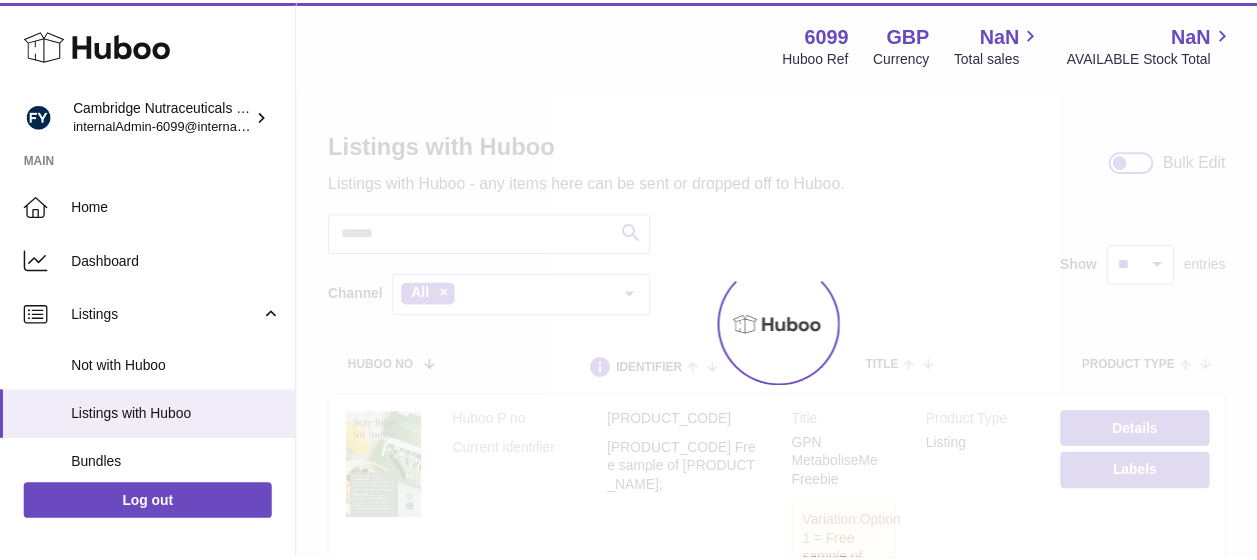 scroll, scrollTop: 0, scrollLeft: 0, axis: both 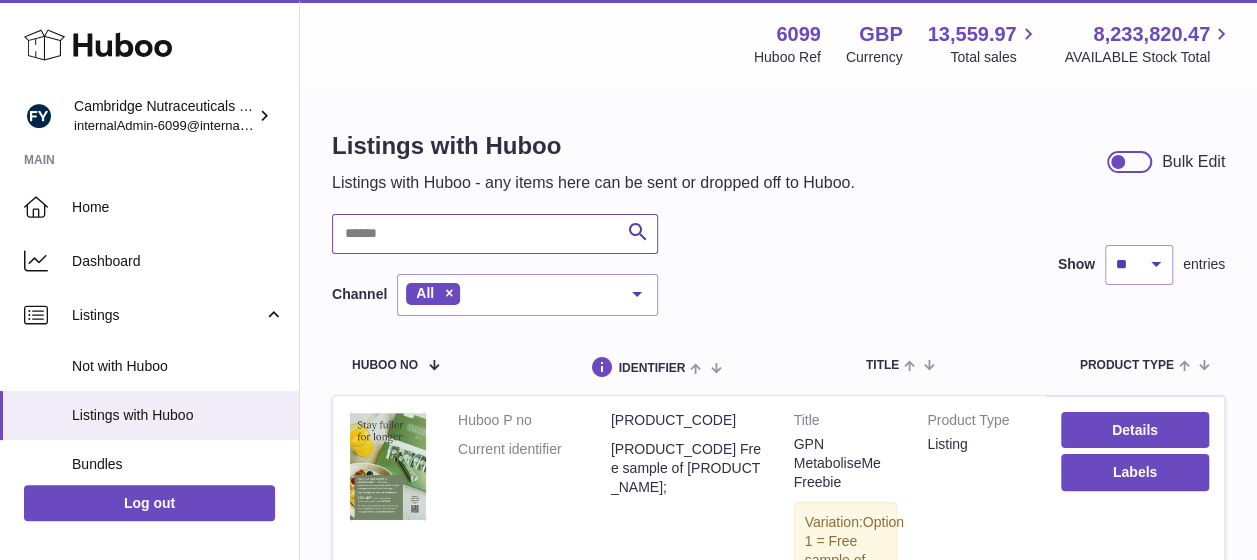 click at bounding box center (495, 234) 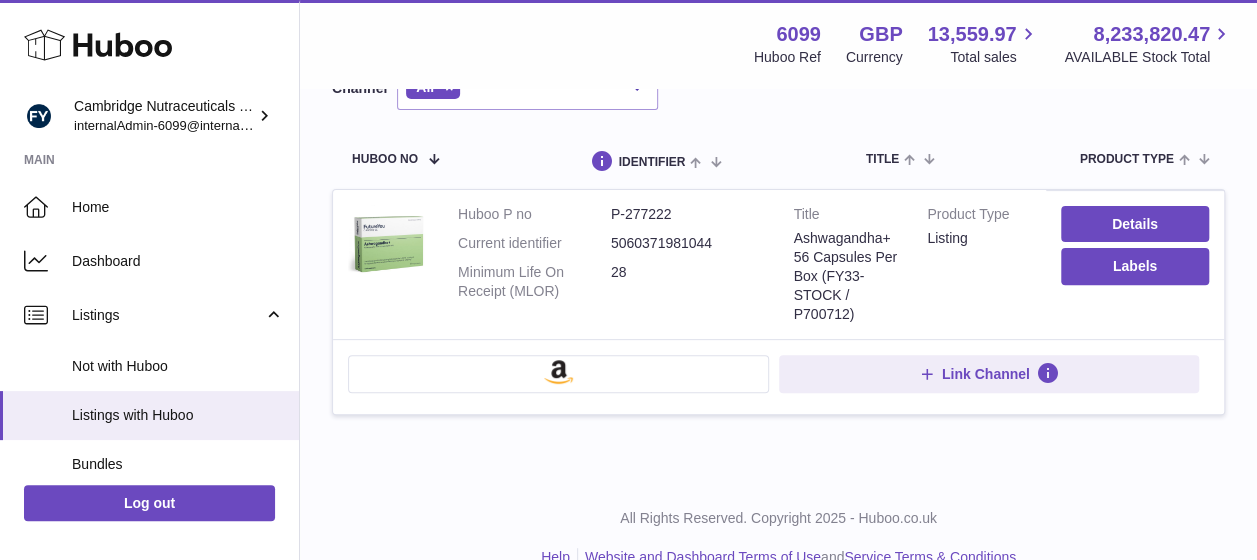scroll, scrollTop: 207, scrollLeft: 0, axis: vertical 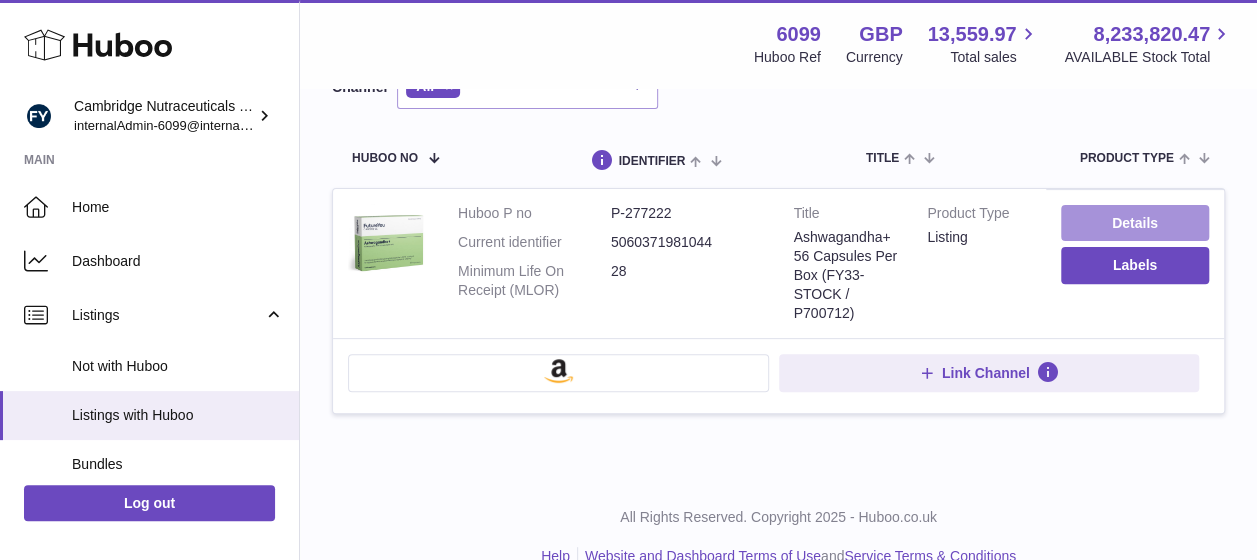 type on "******" 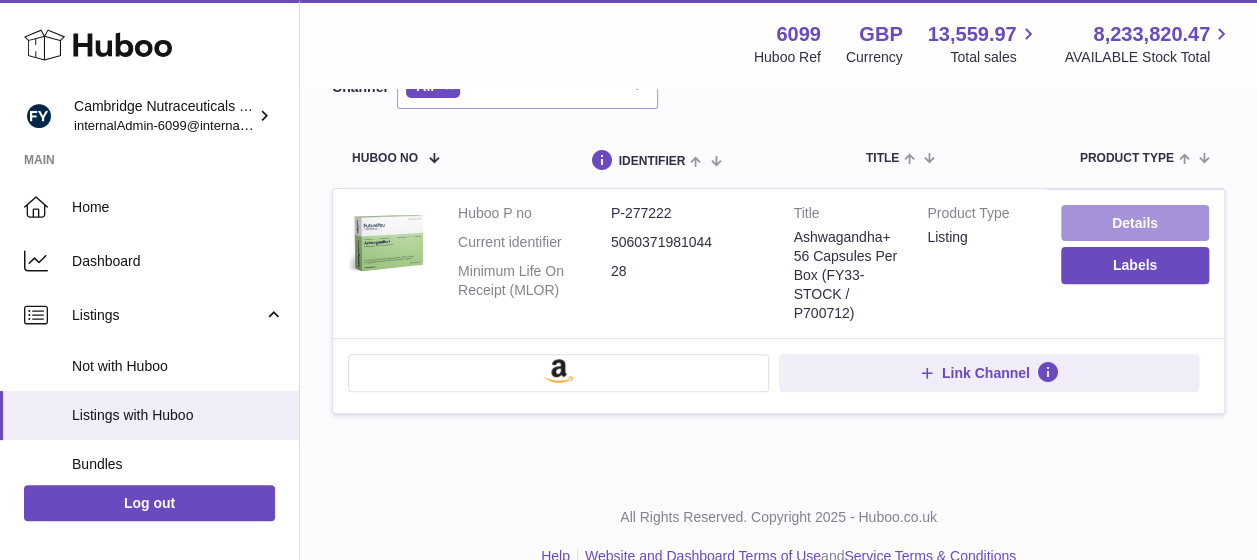click on "Details" at bounding box center (1135, 223) 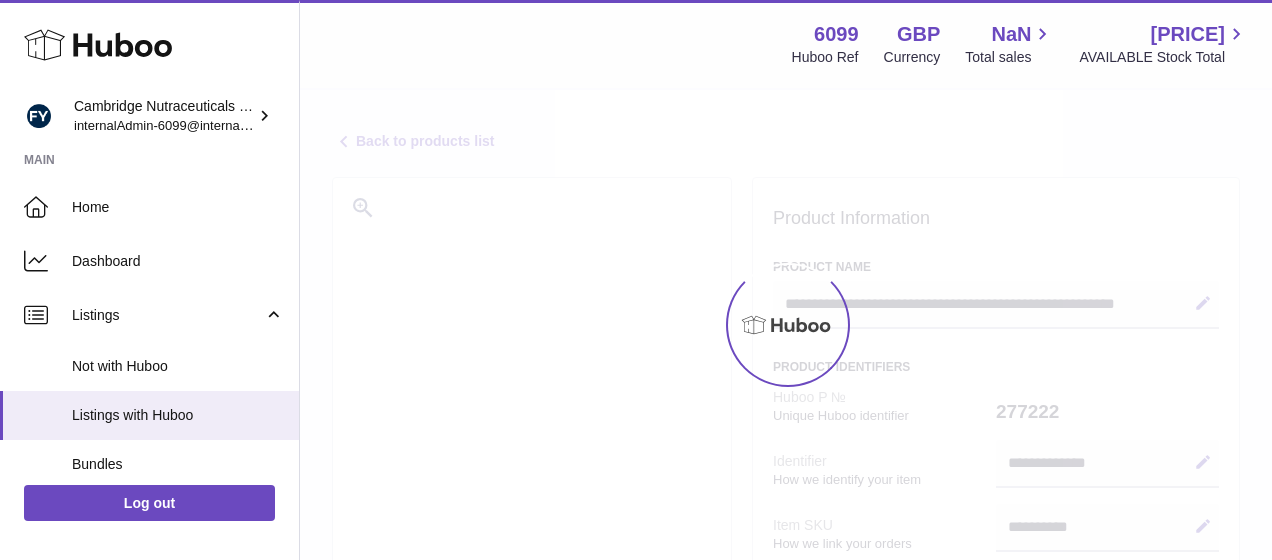 select on "***" 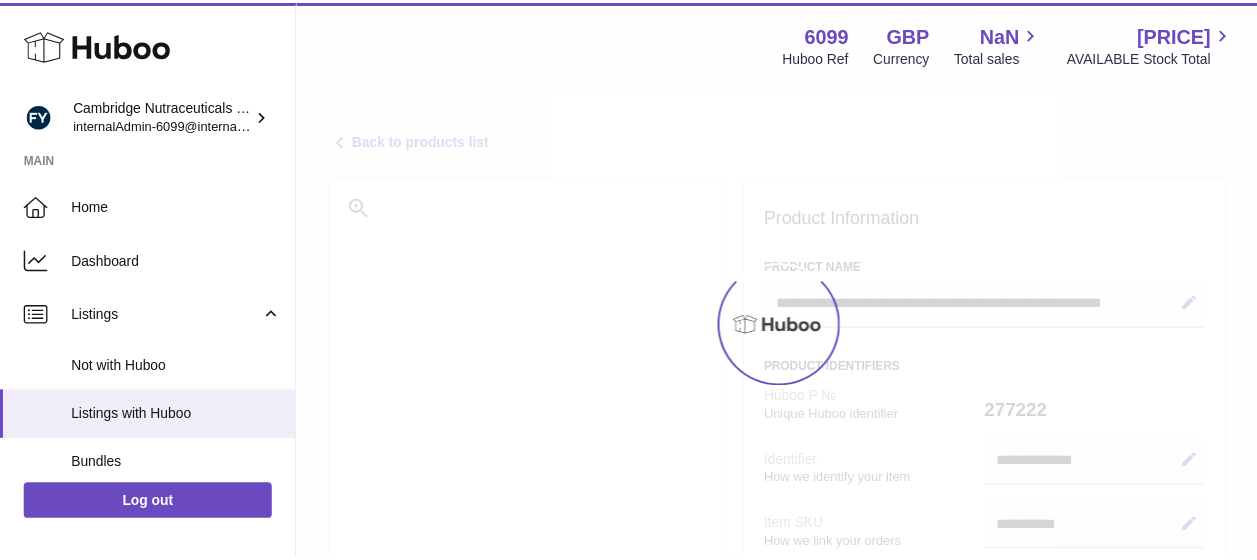 scroll, scrollTop: 0, scrollLeft: 0, axis: both 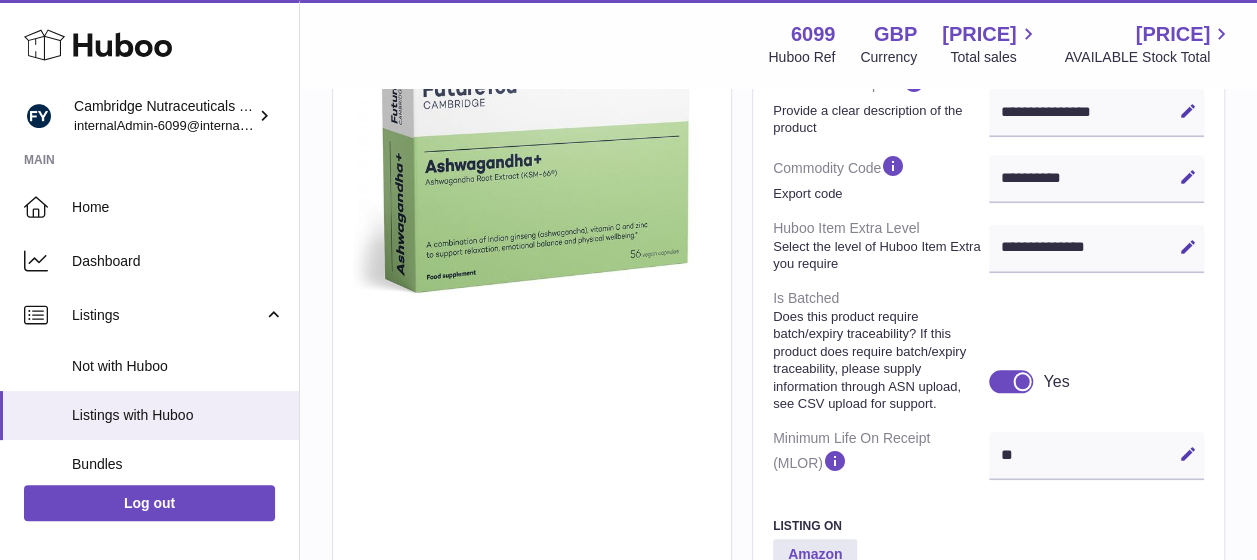 click at bounding box center [1022, 381] 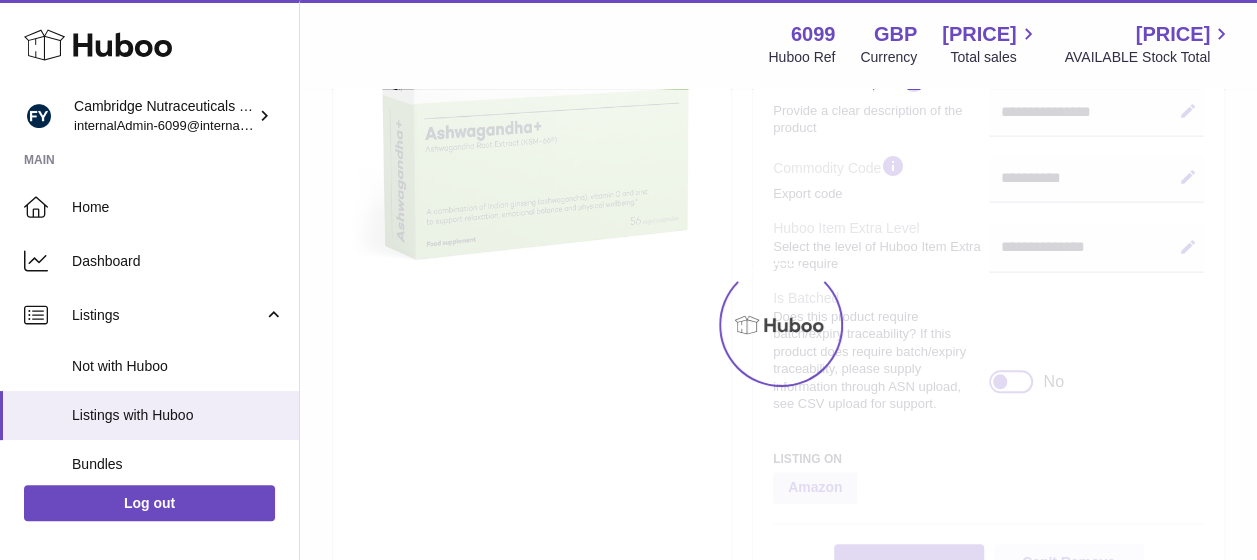 scroll, scrollTop: 826, scrollLeft: 0, axis: vertical 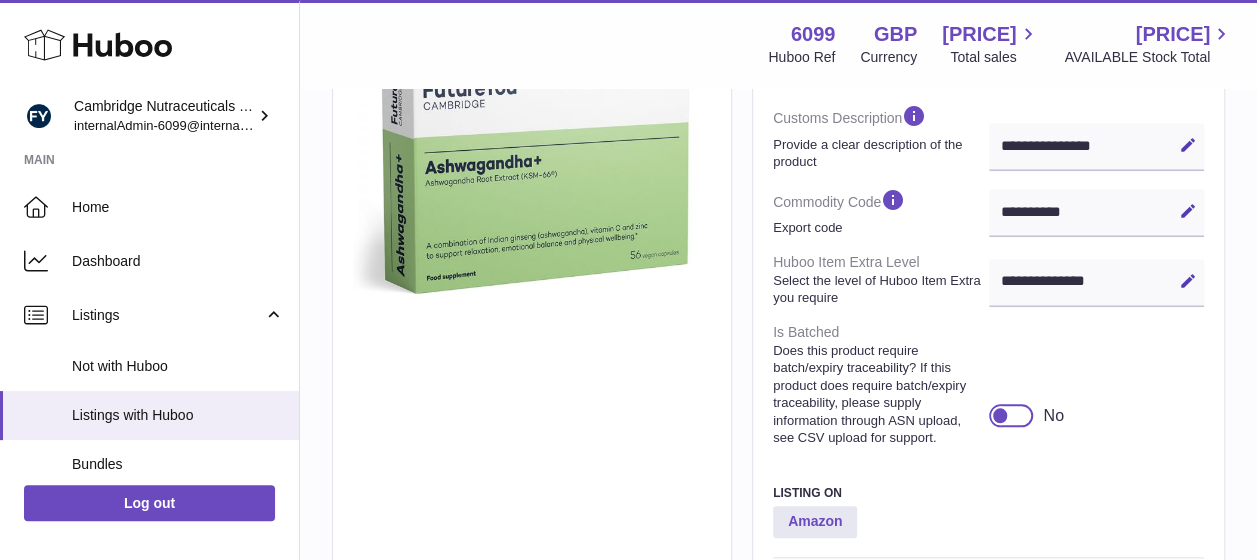 click at bounding box center [1011, 415] 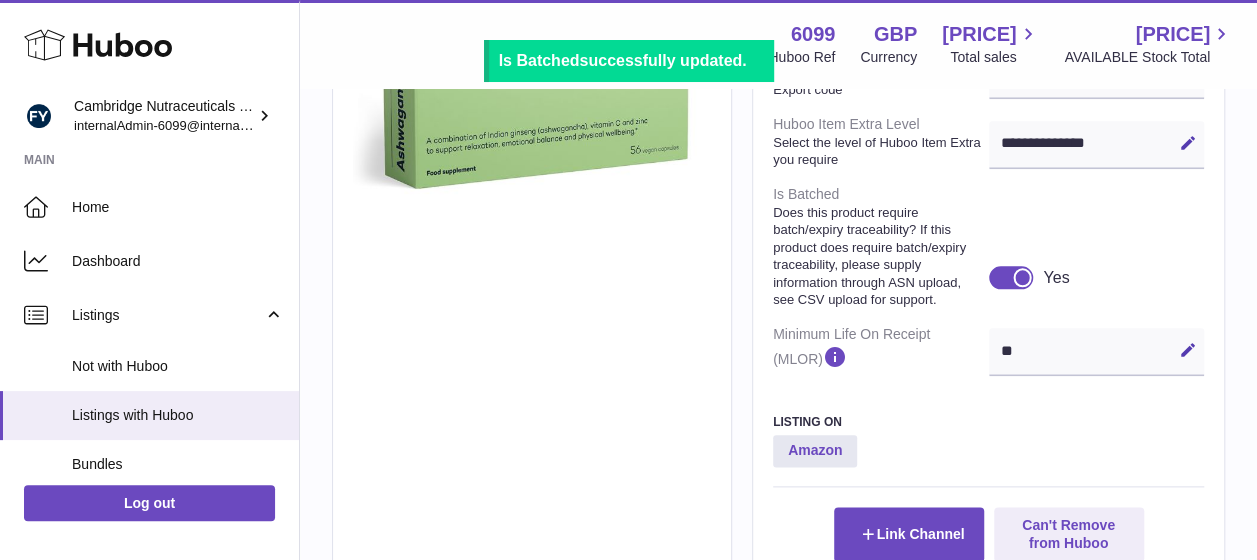 scroll, scrollTop: 971, scrollLeft: 0, axis: vertical 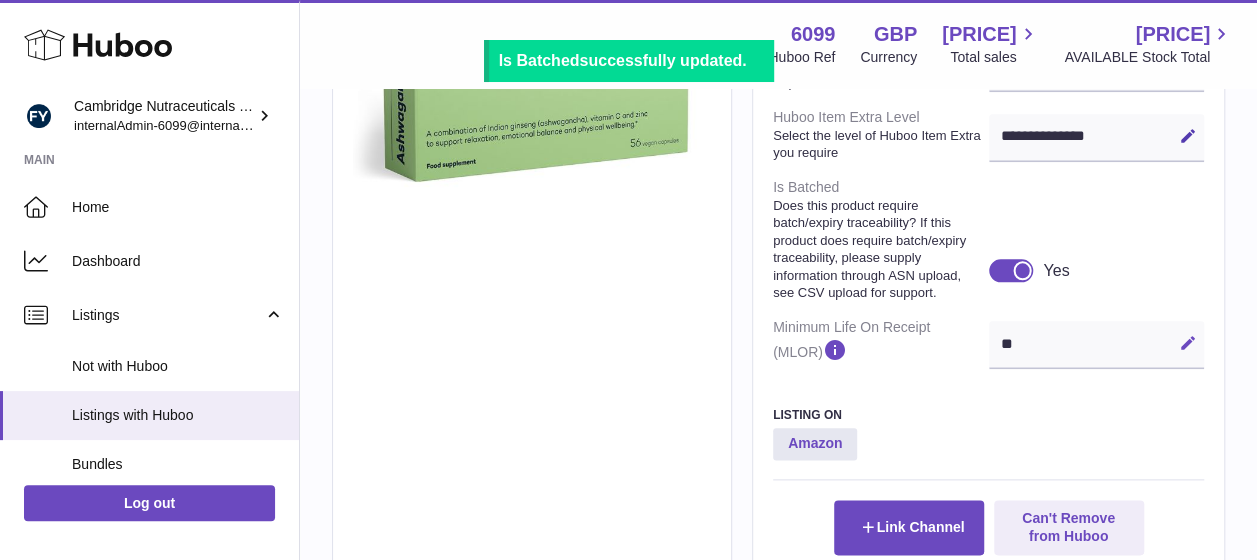 click at bounding box center (1188, 343) 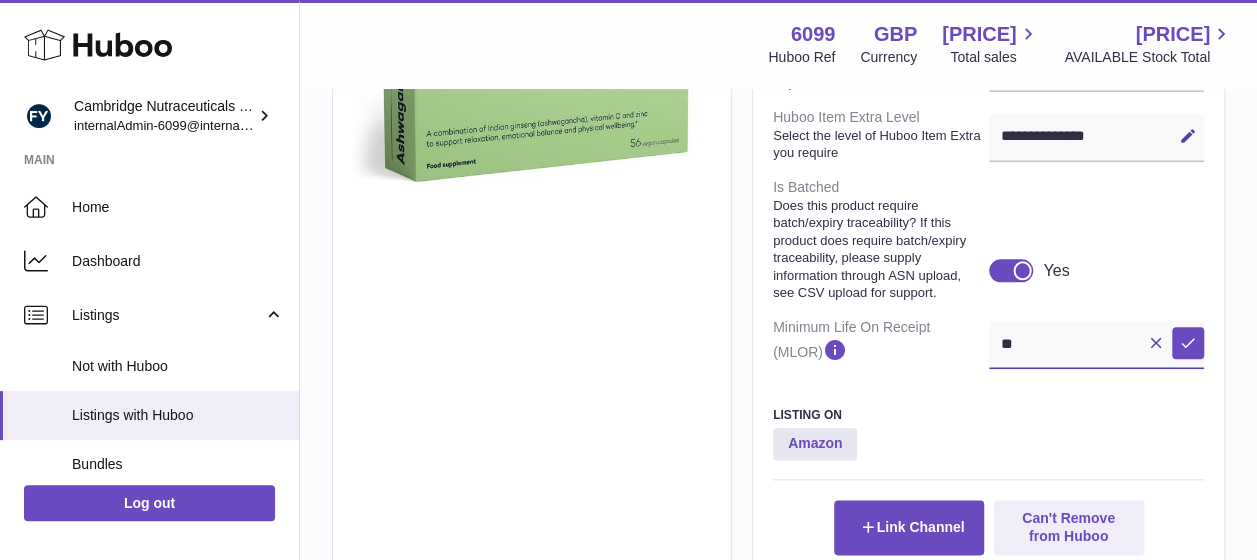 type on "**" 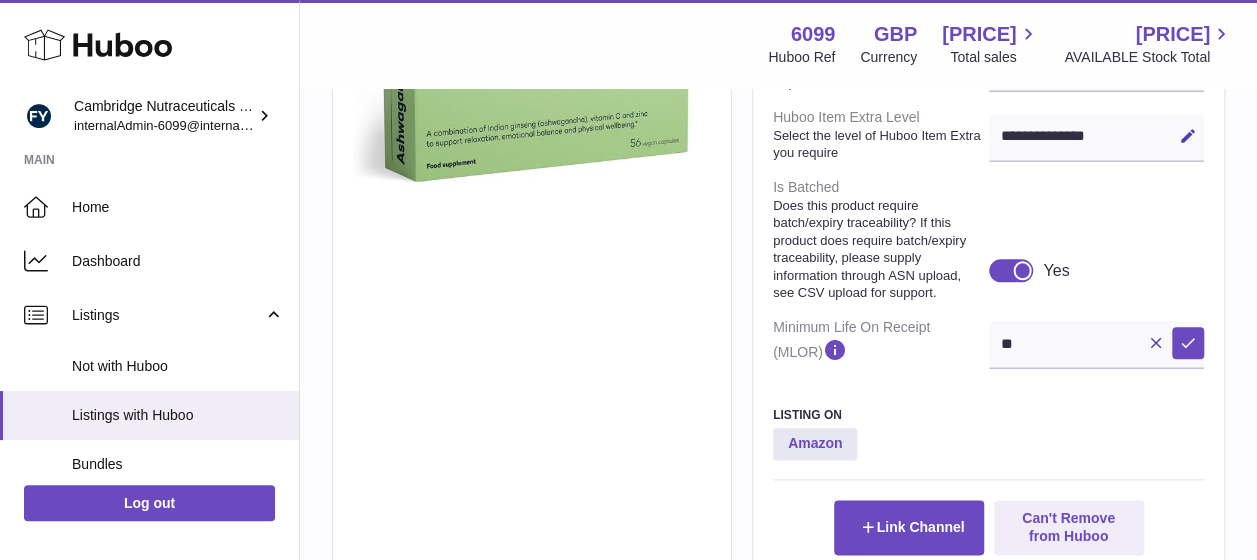 click on "**********" at bounding box center [988, -79] 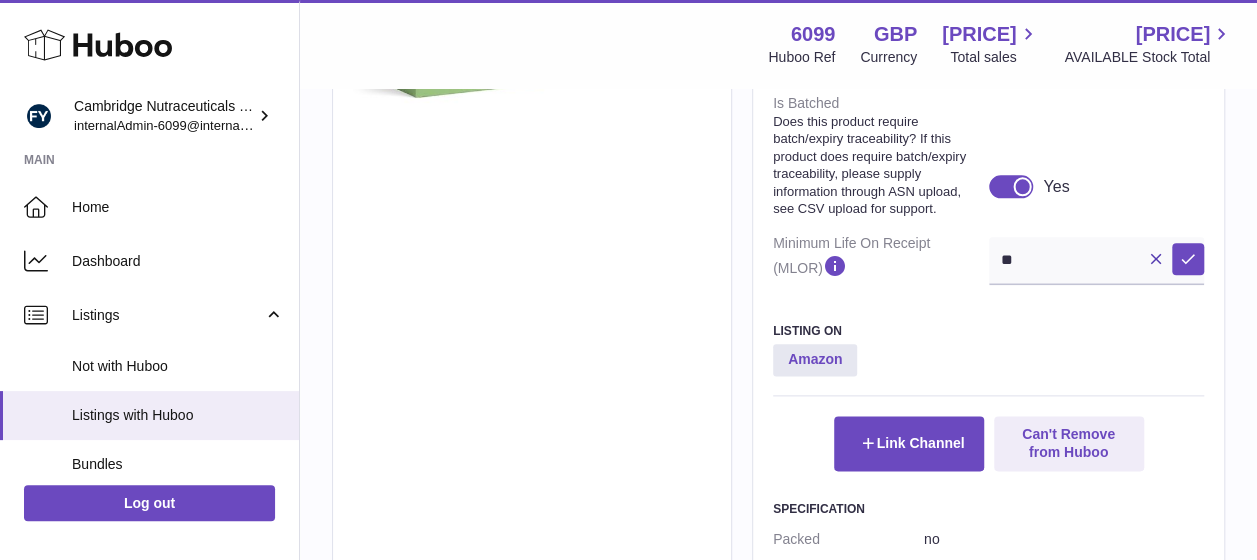 scroll, scrollTop: 1051, scrollLeft: 0, axis: vertical 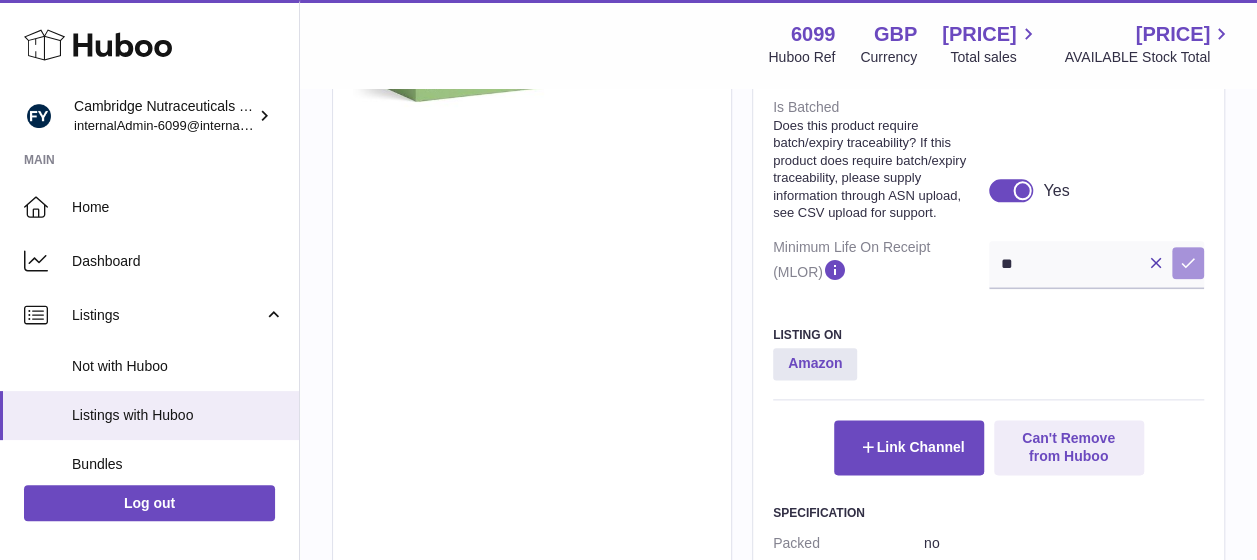 click at bounding box center (1188, 263) 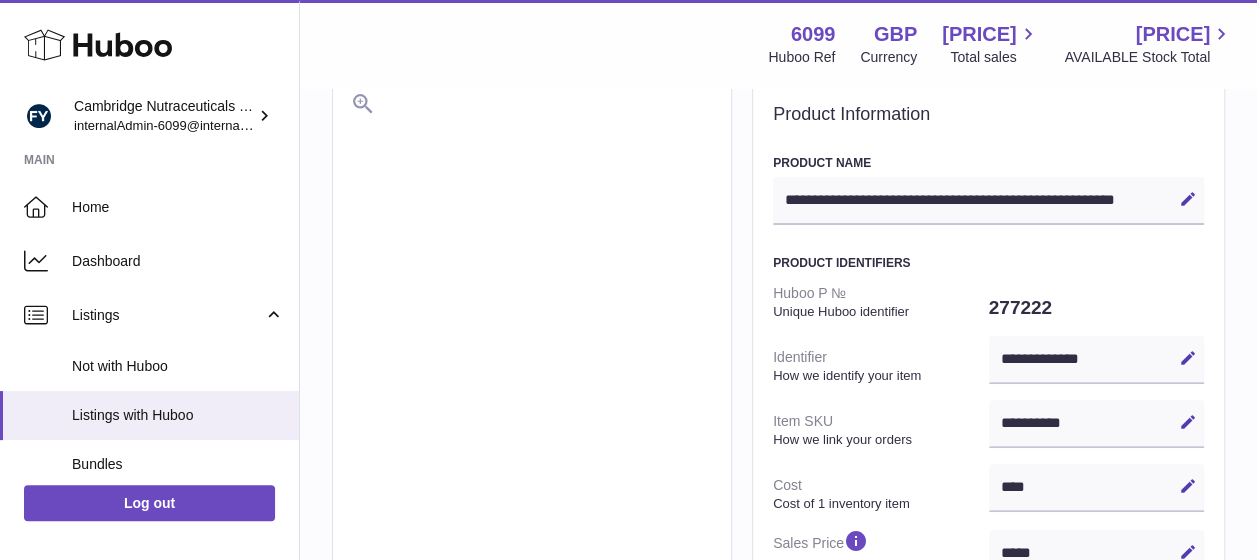 scroll, scrollTop: 0, scrollLeft: 0, axis: both 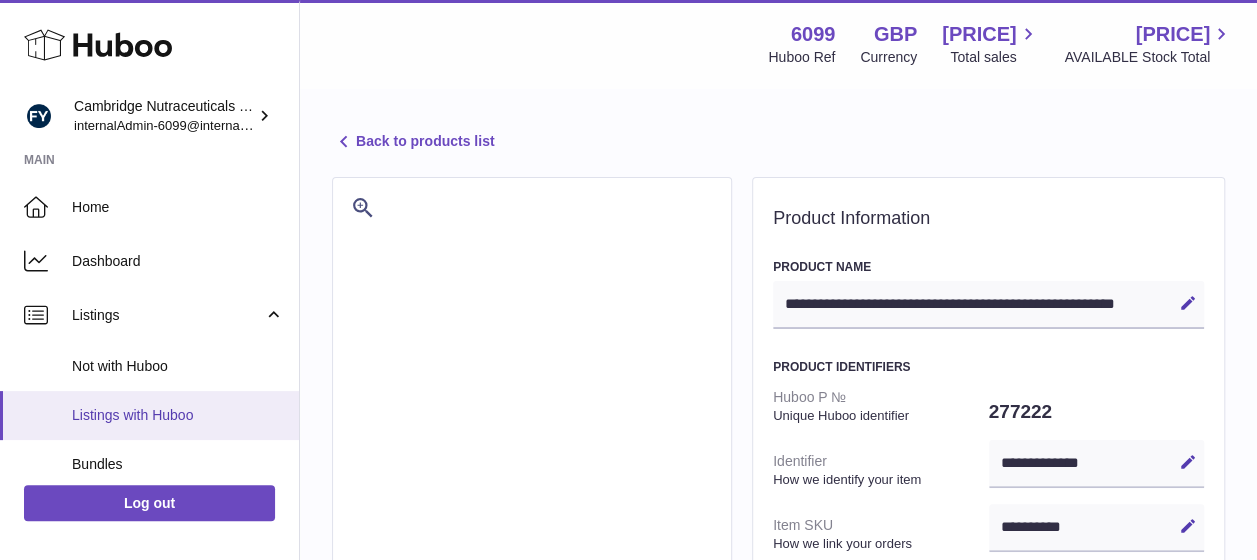 click on "Listings with Huboo" at bounding box center (178, 415) 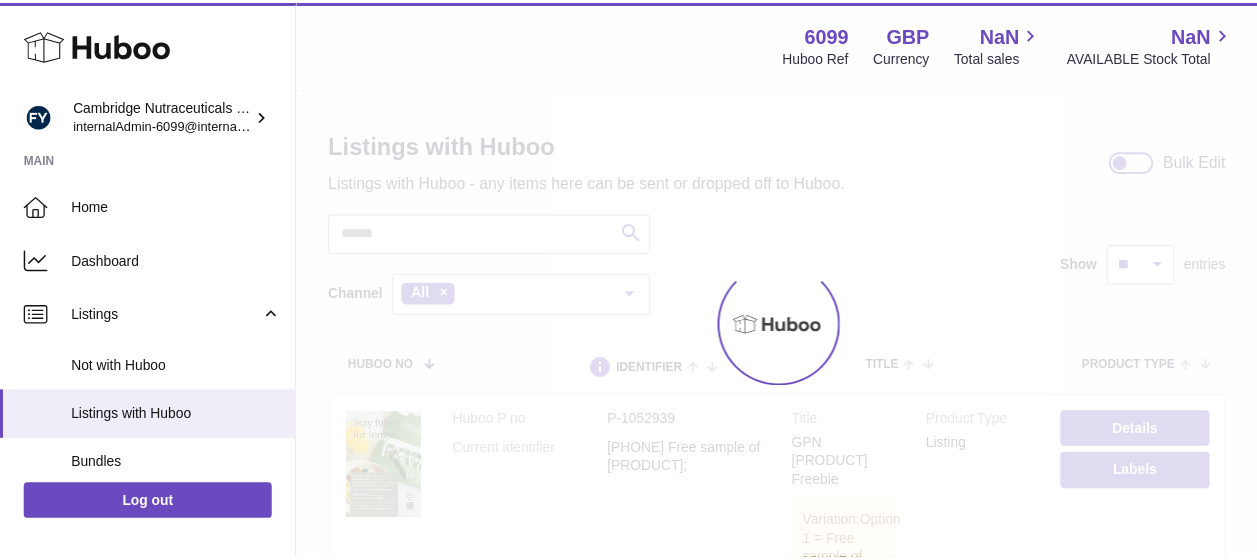 scroll, scrollTop: 0, scrollLeft: 0, axis: both 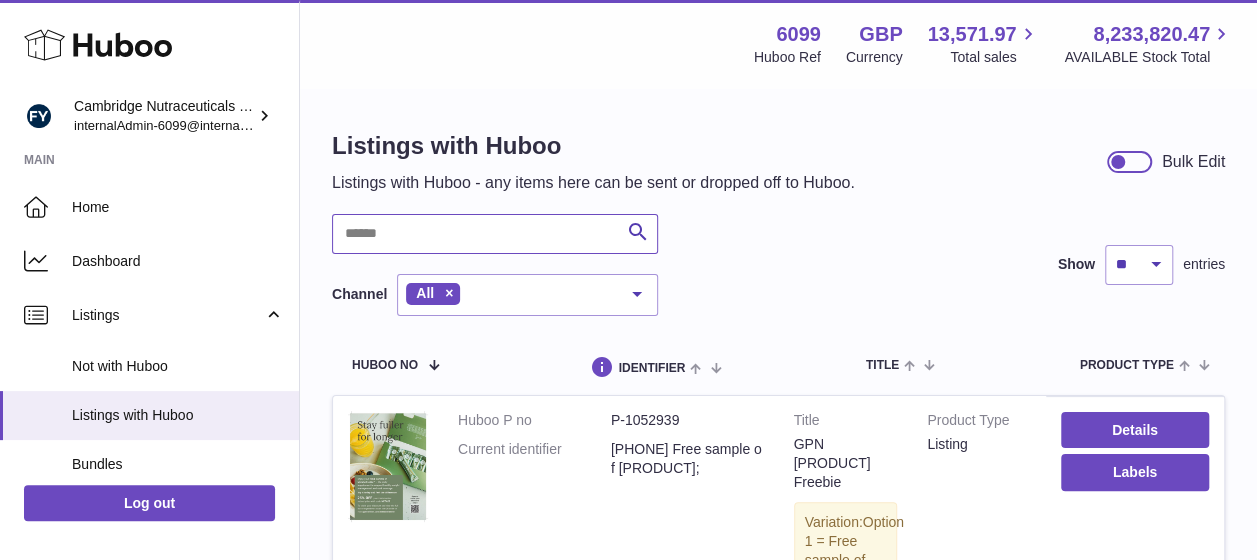 click at bounding box center (495, 234) 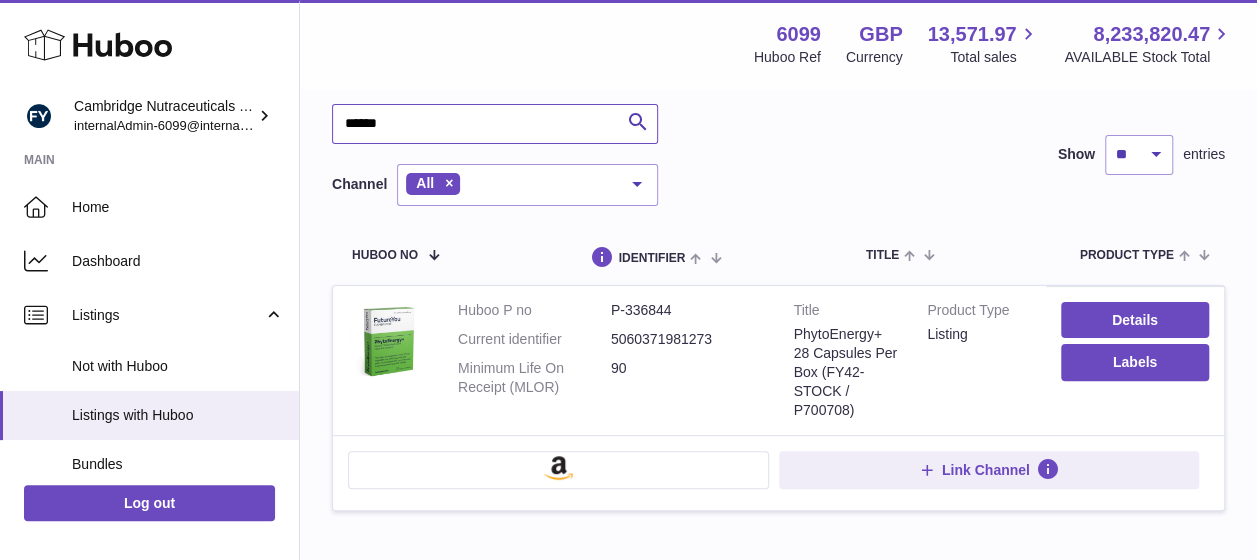 scroll, scrollTop: 113, scrollLeft: 0, axis: vertical 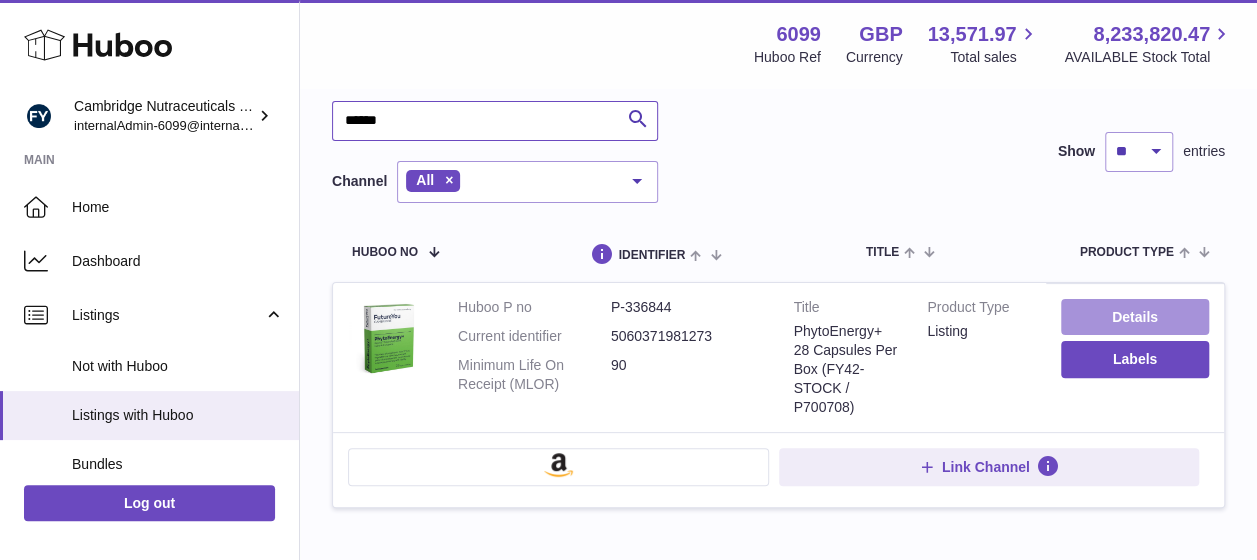 type on "******" 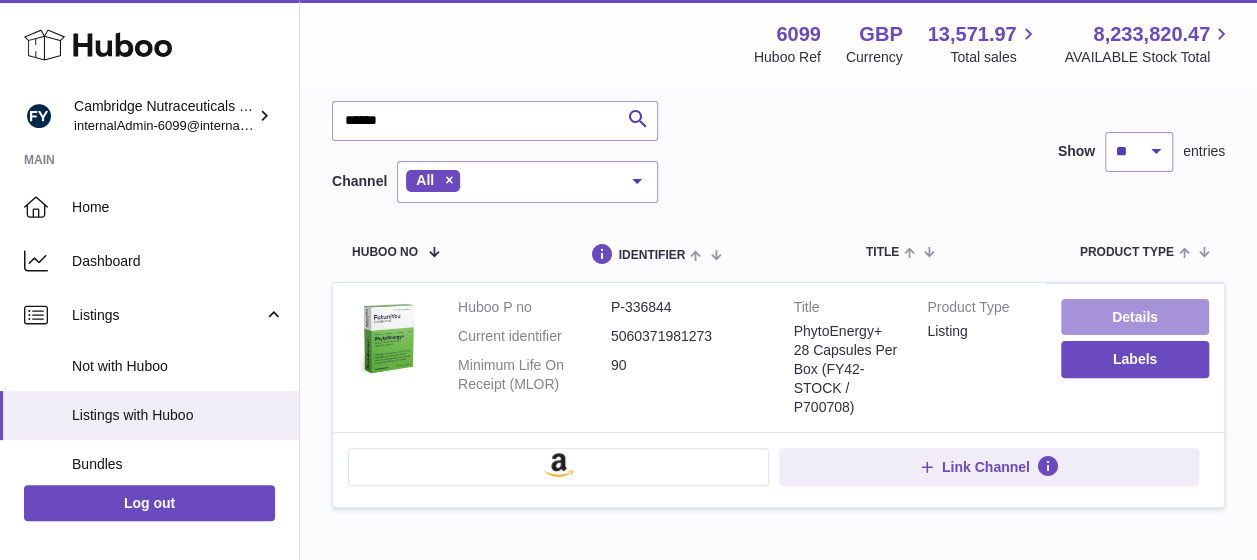 click on "Details" at bounding box center (1135, 317) 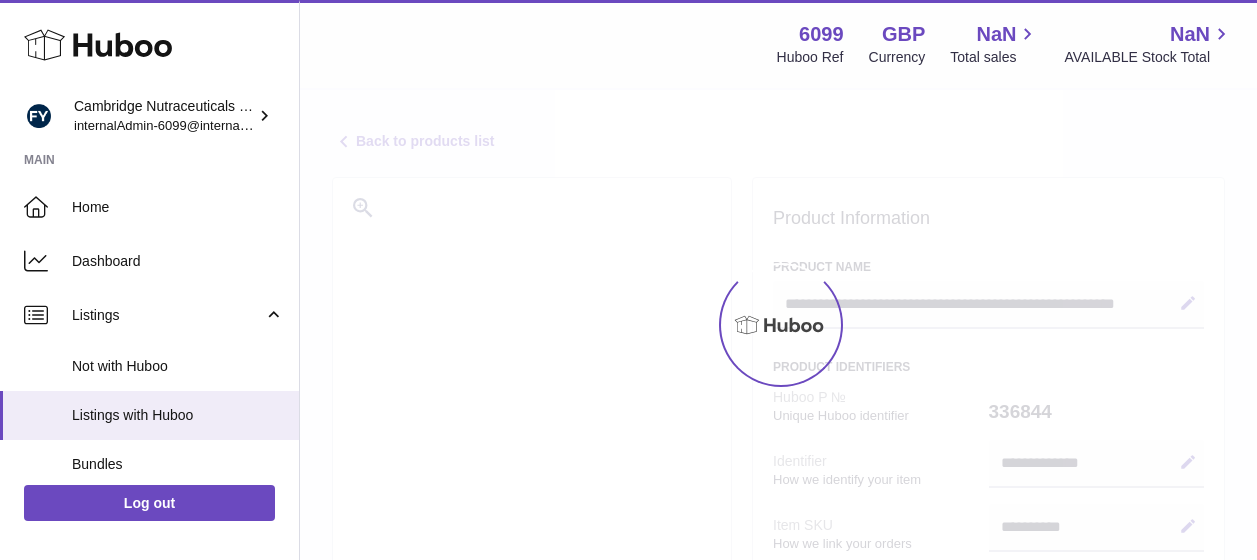 select on "***" 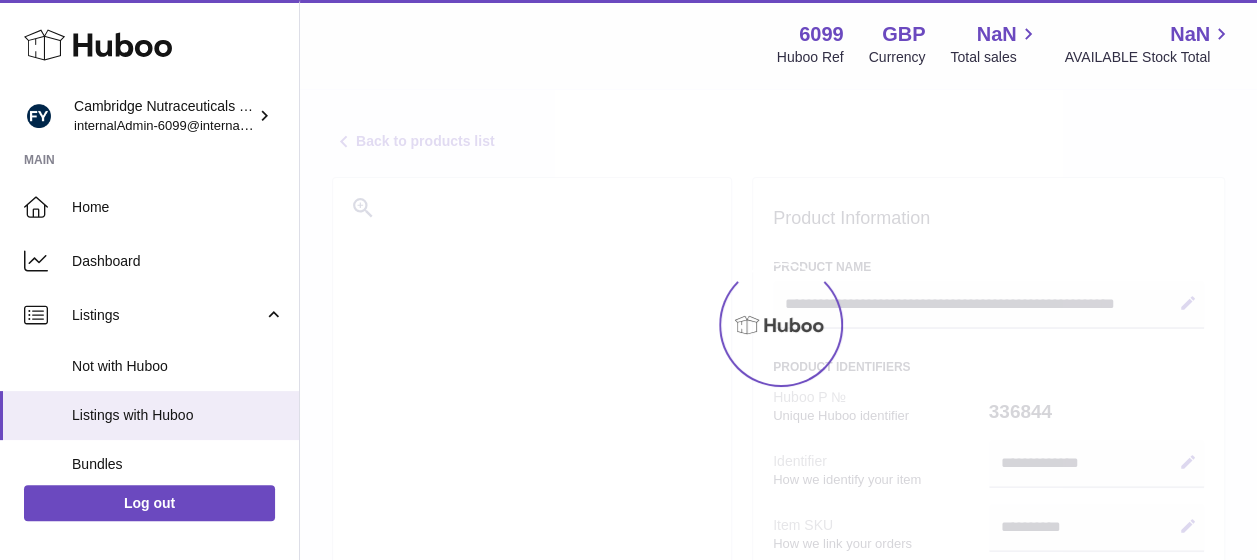 scroll, scrollTop: 0, scrollLeft: 0, axis: both 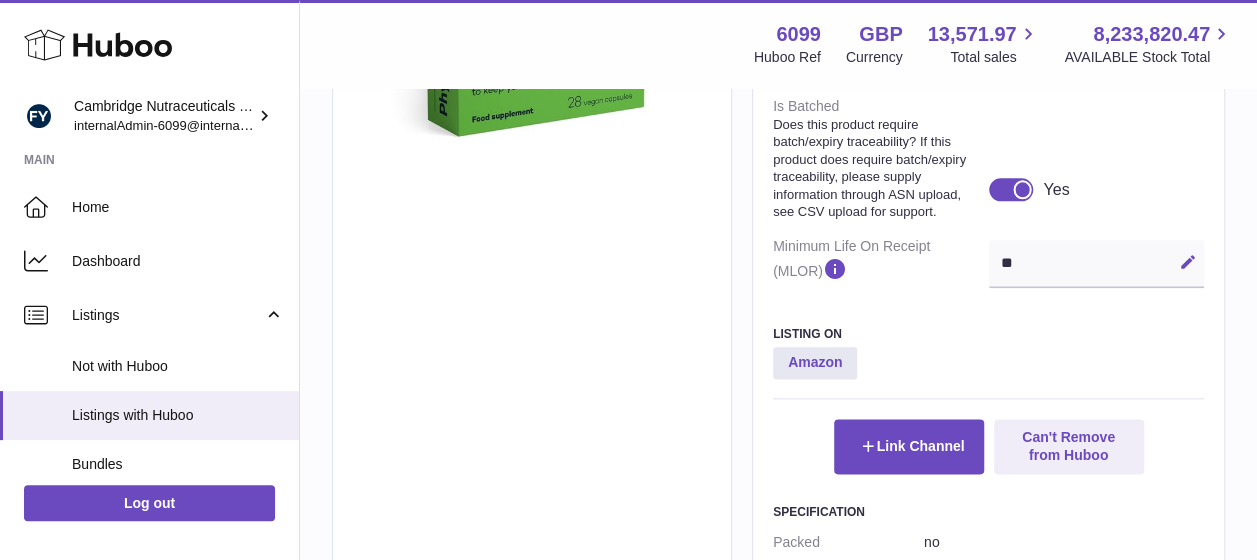 click at bounding box center [1188, 262] 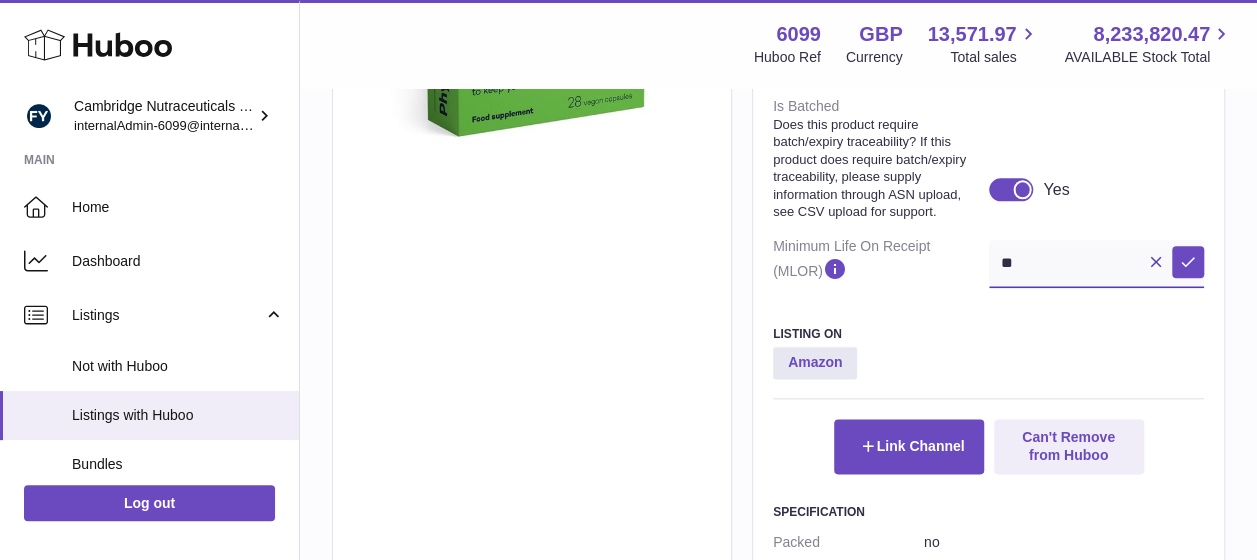 type on "*" 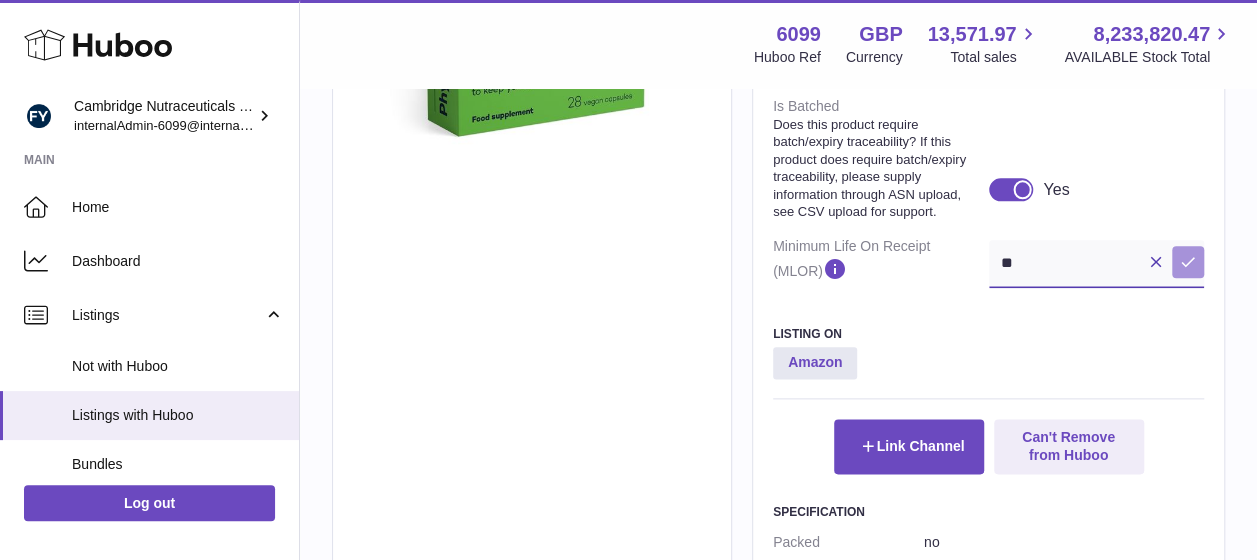 type on "**" 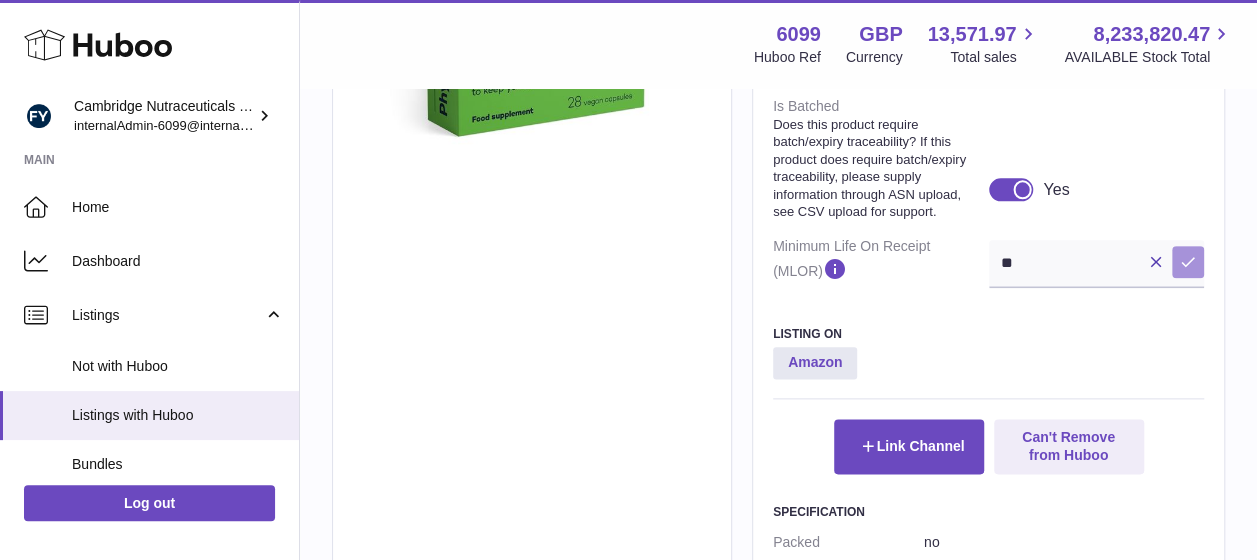 click at bounding box center (1188, 262) 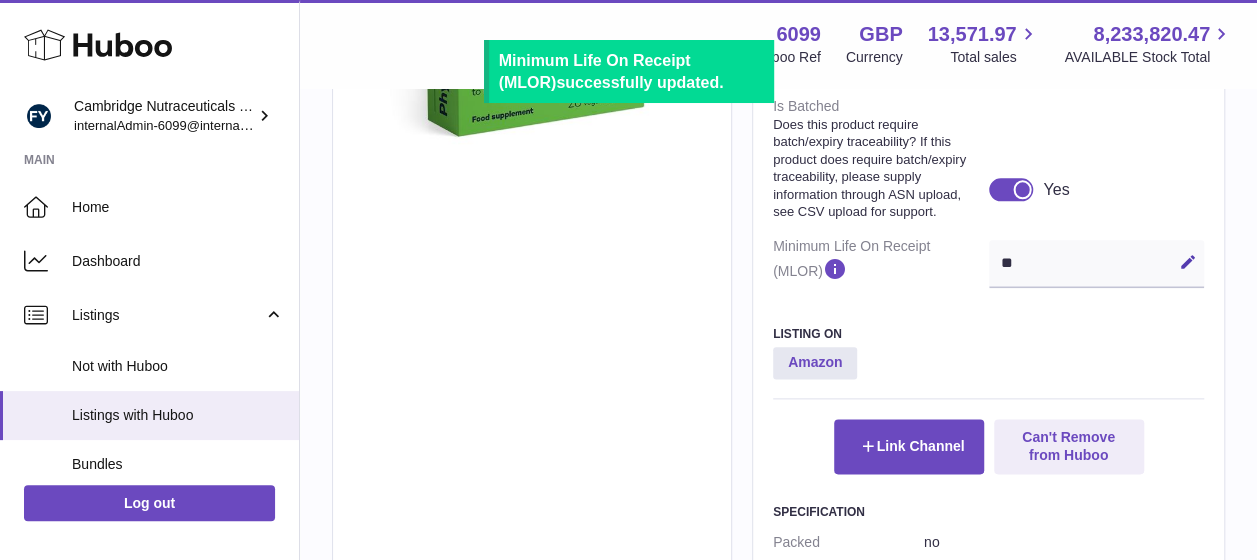 click at bounding box center (1022, 189) 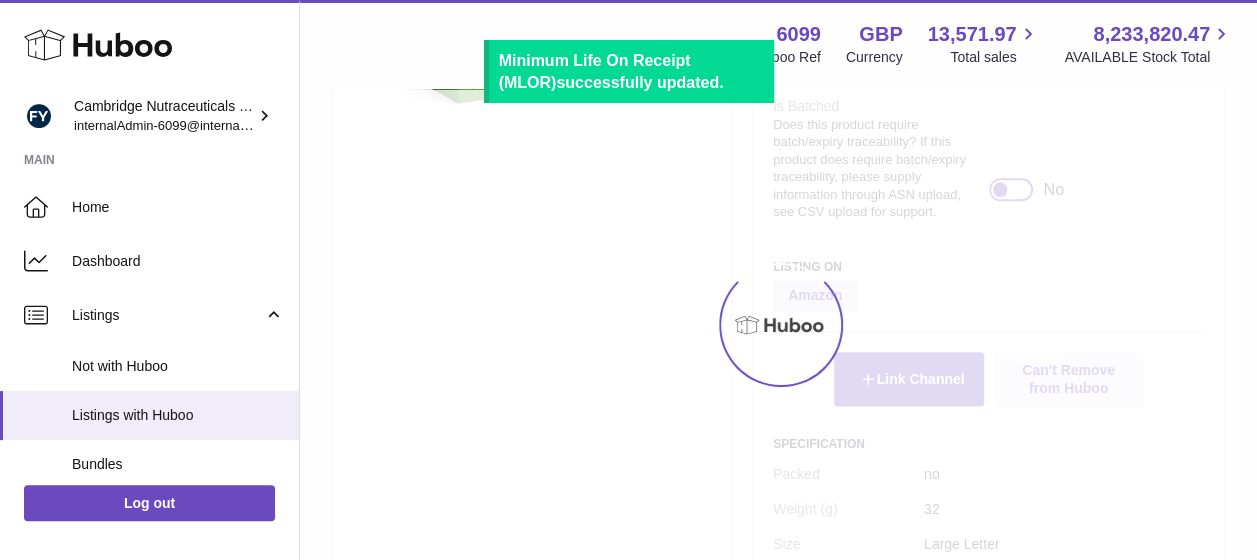 scroll, scrollTop: 1018, scrollLeft: 0, axis: vertical 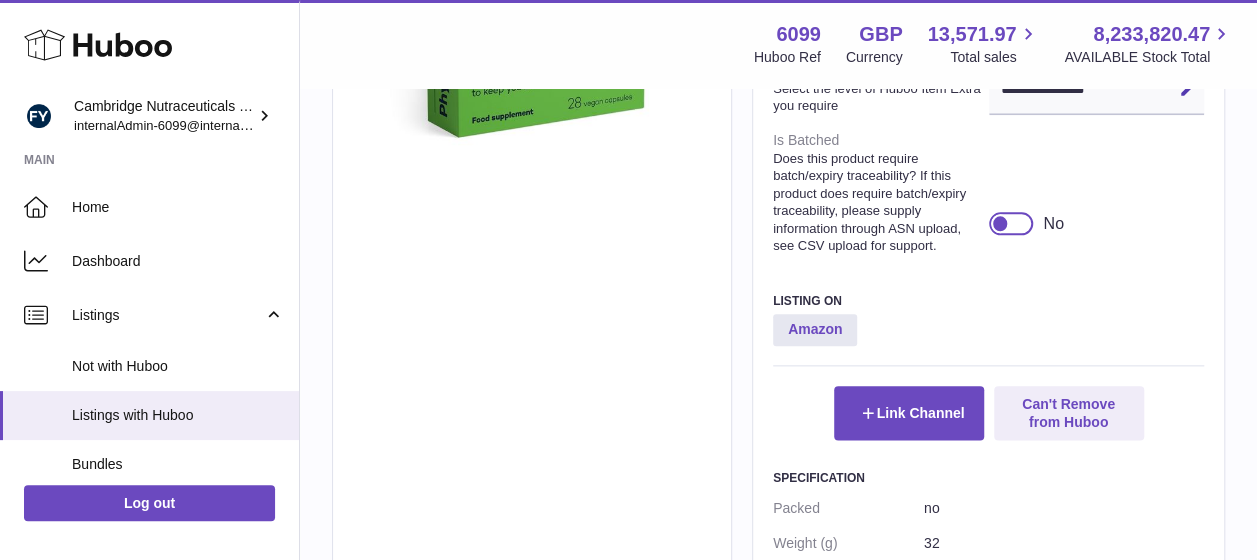 click at bounding box center [1011, 223] 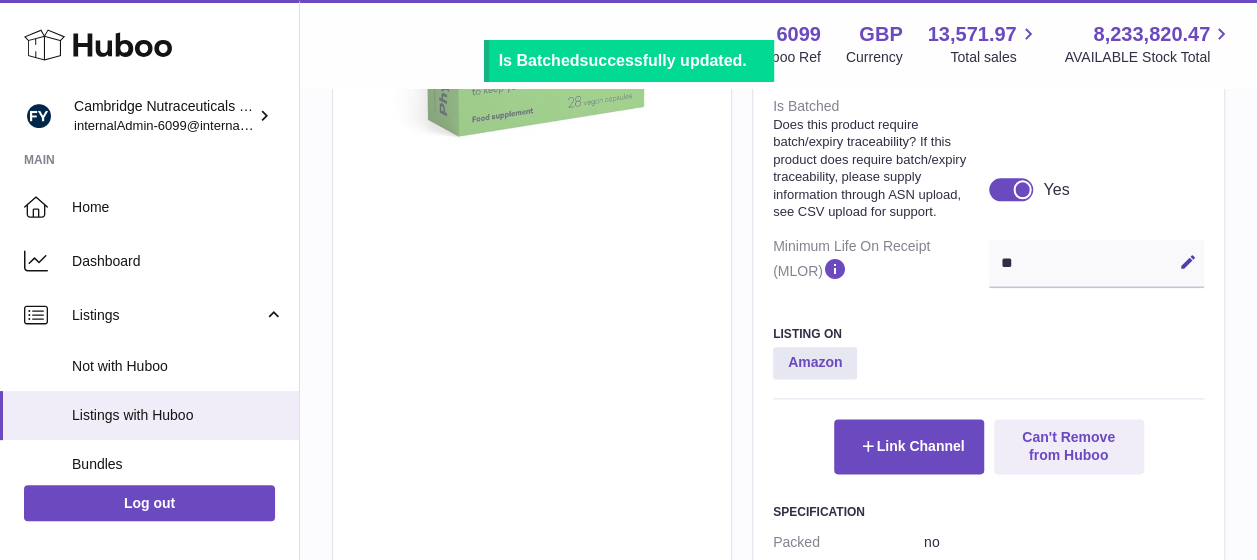 scroll, scrollTop: 0, scrollLeft: 0, axis: both 